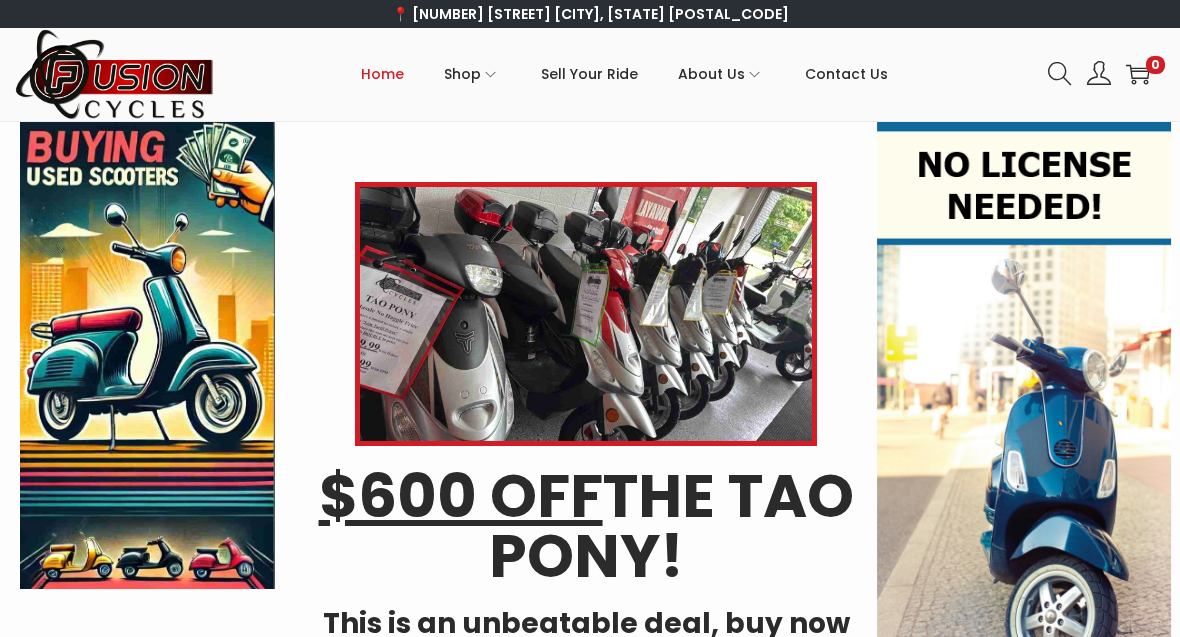 scroll, scrollTop: 0, scrollLeft: 0, axis: both 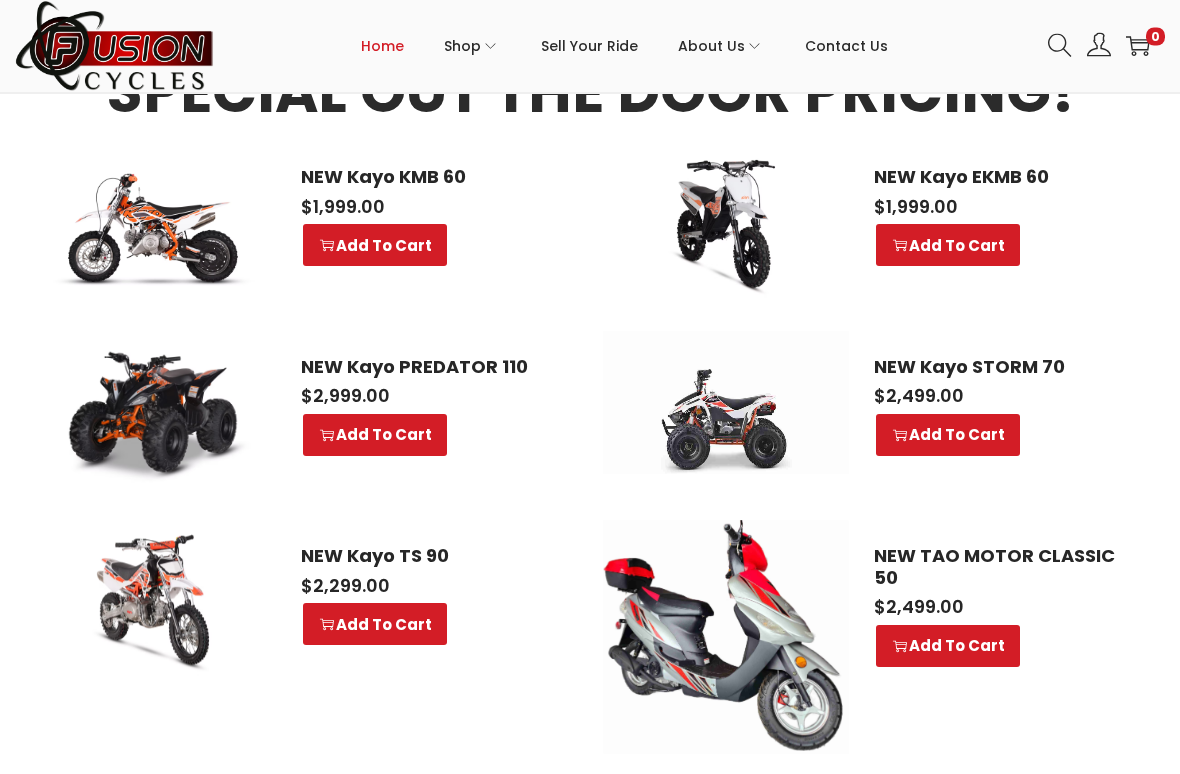 click on "NEW Kayo KMB 60" at bounding box center [426, 178] 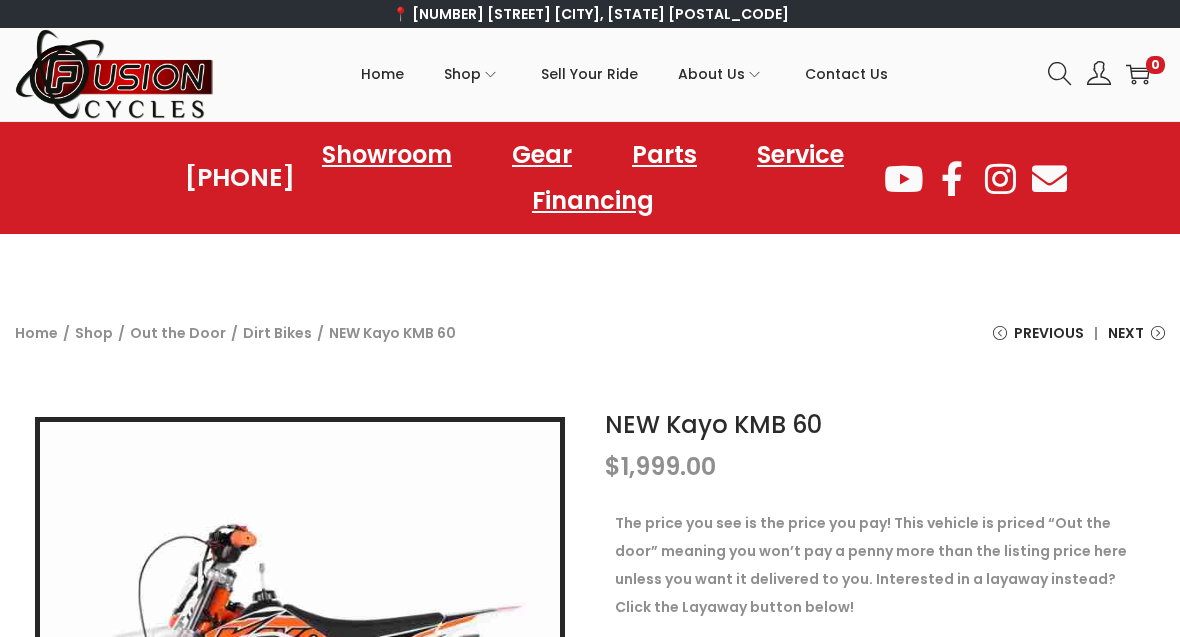 scroll, scrollTop: 0, scrollLeft: 0, axis: both 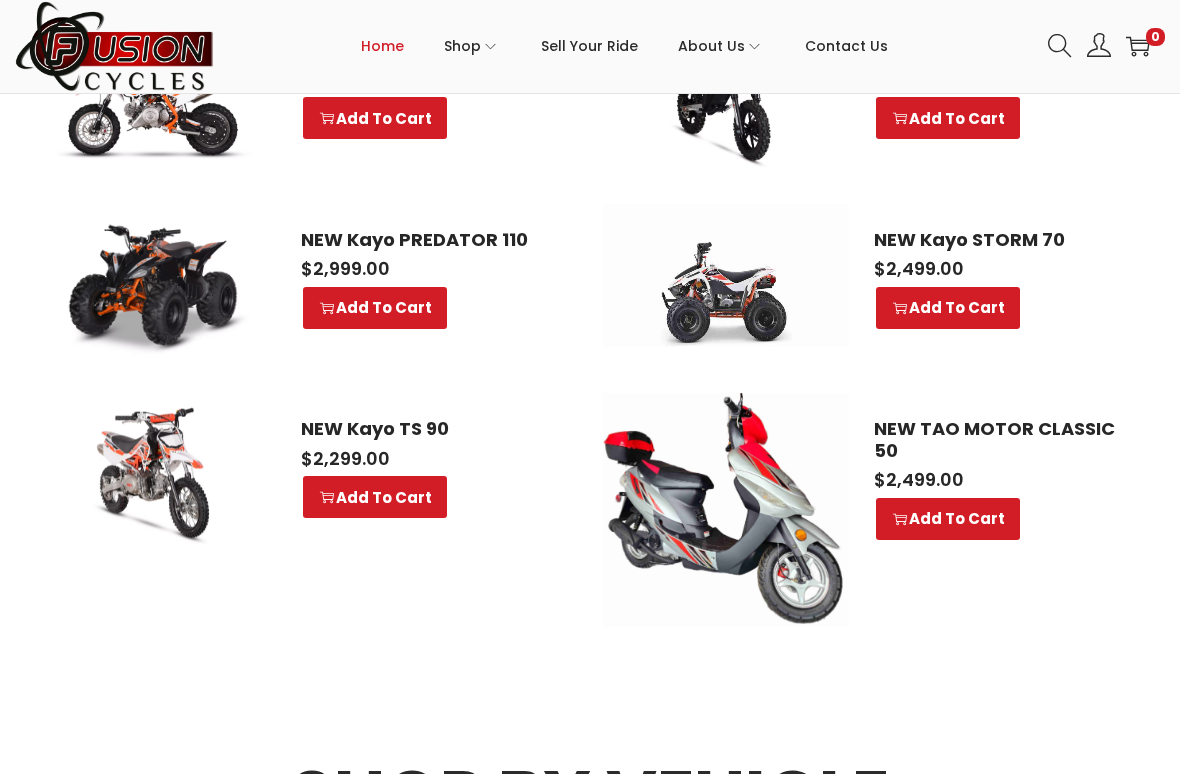 click on "NEW TAO MOTOR CLASSIC 50" at bounding box center [999, 439] 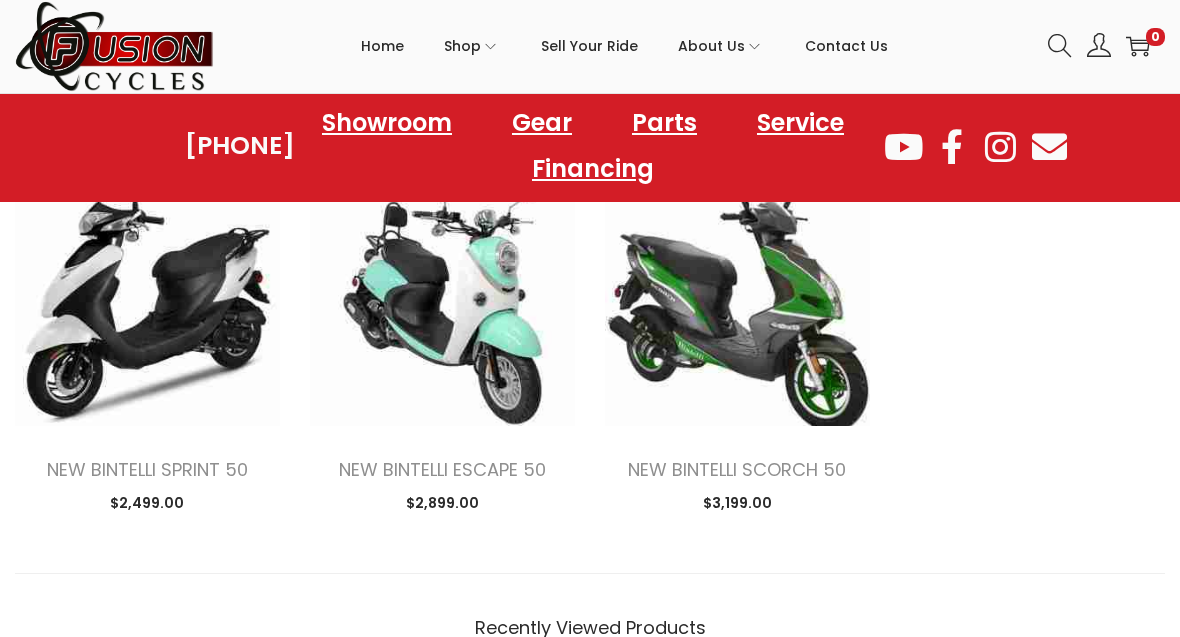 scroll, scrollTop: 2061, scrollLeft: 0, axis: vertical 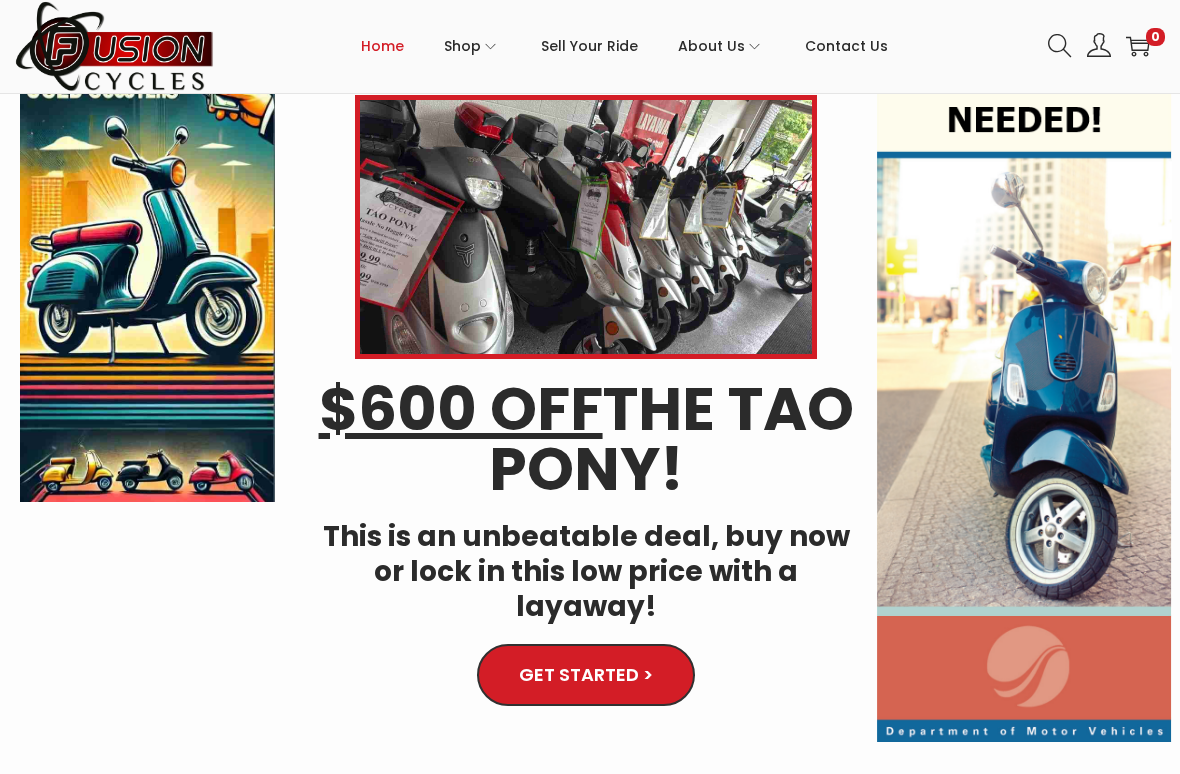 click at bounding box center [1024, 388] 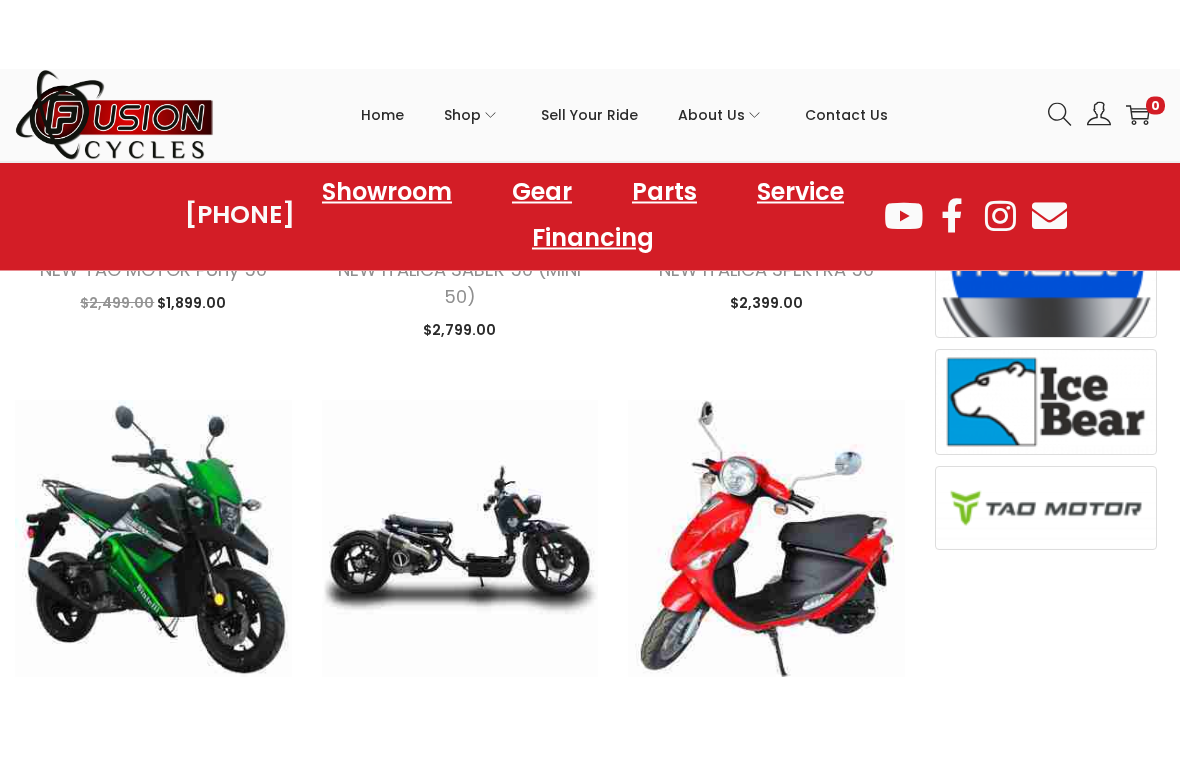 scroll, scrollTop: 1011, scrollLeft: 0, axis: vertical 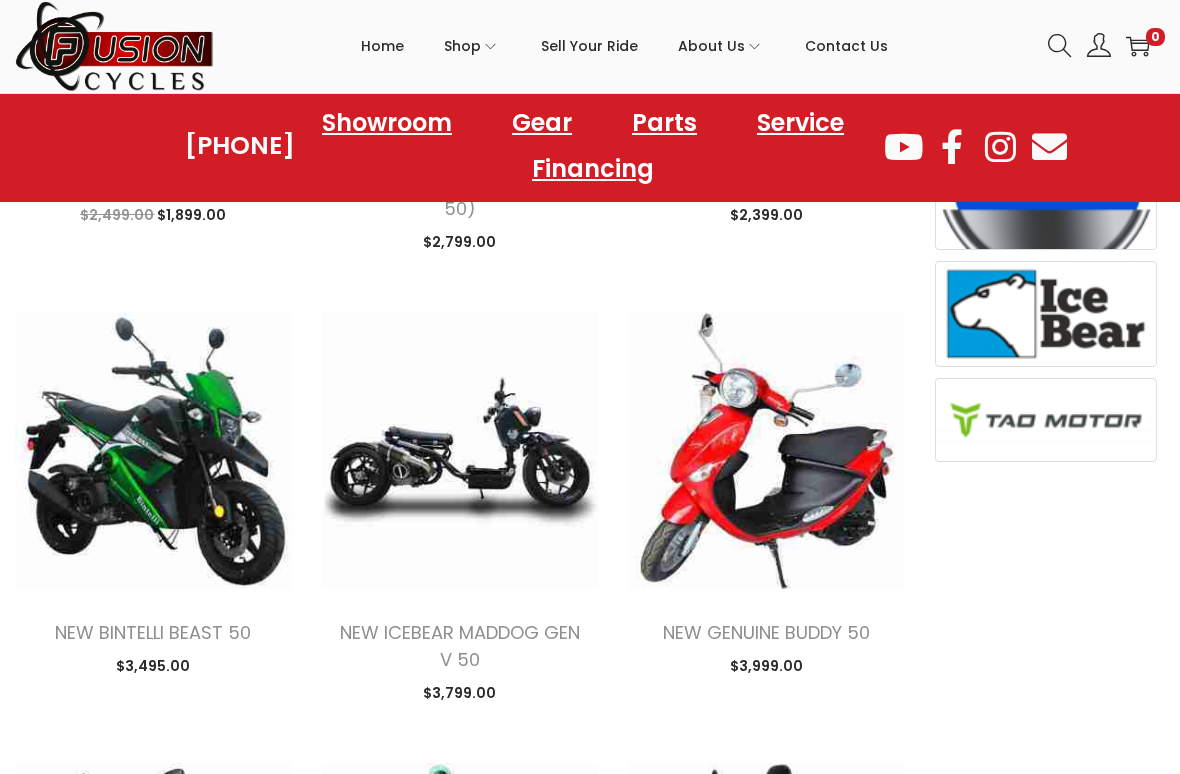 click at bounding box center [460, 450] 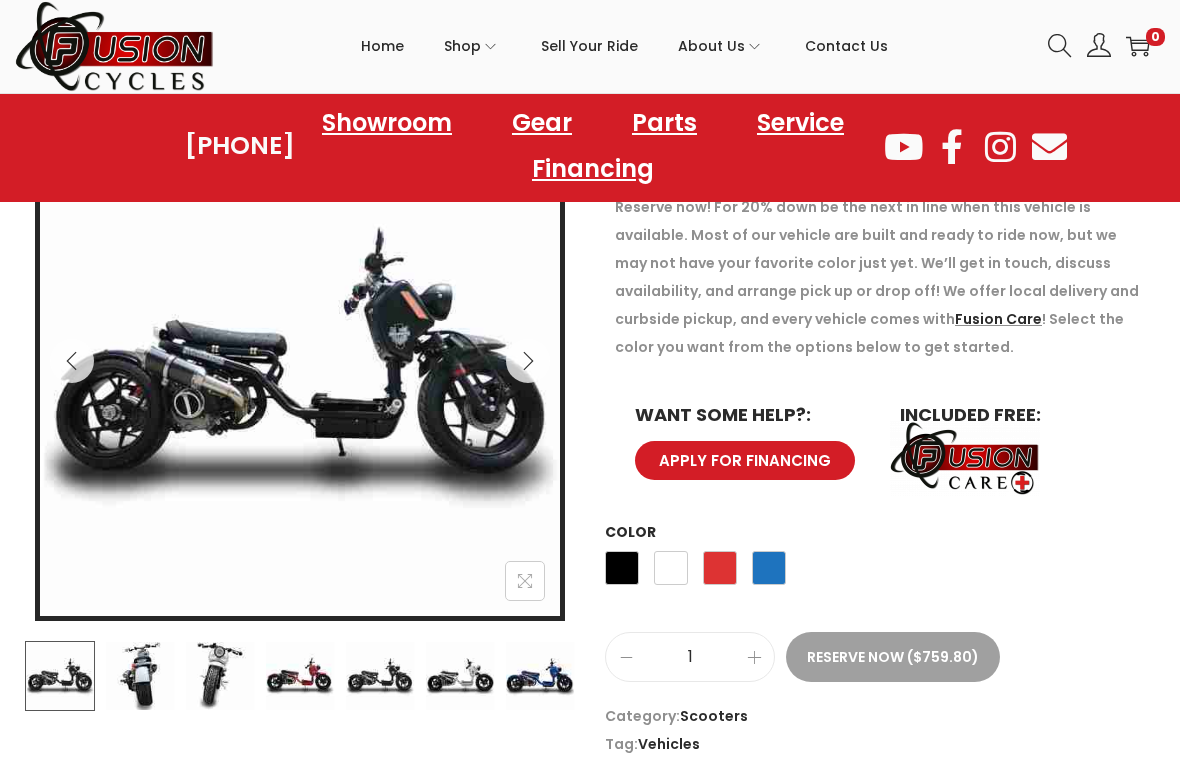 scroll, scrollTop: 318, scrollLeft: 0, axis: vertical 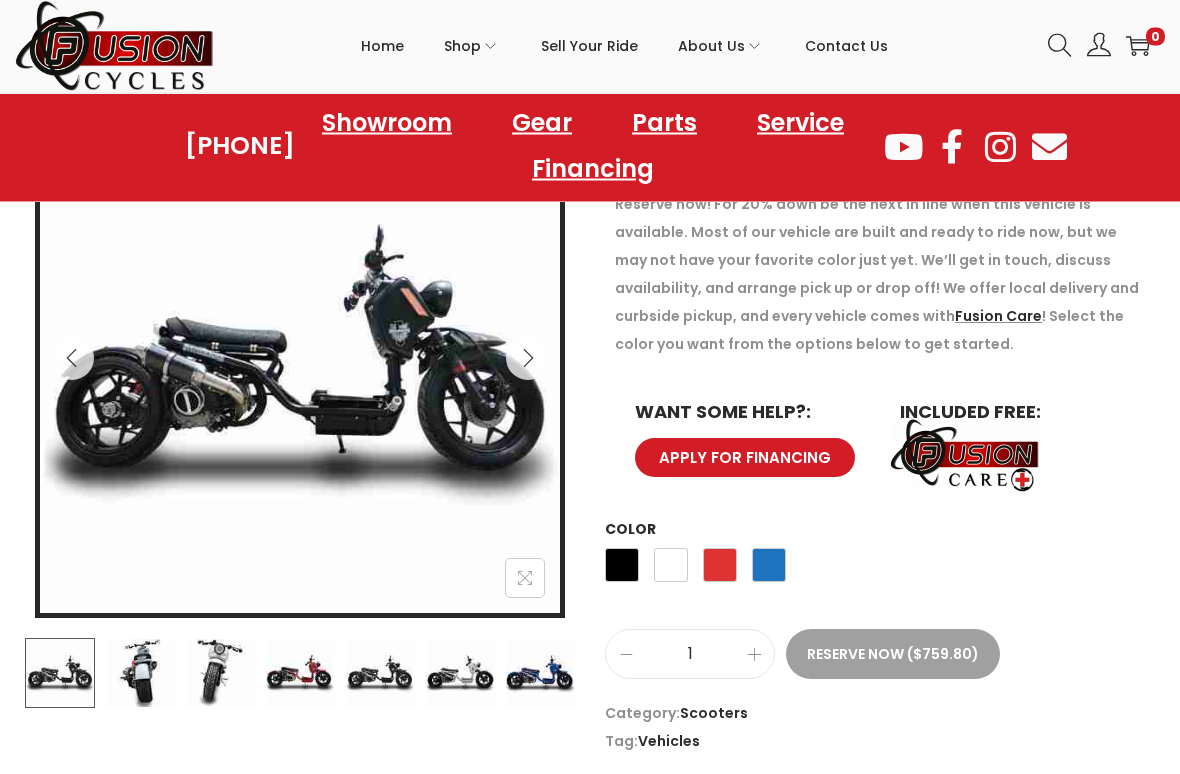 click on "White" at bounding box center [671, 566] 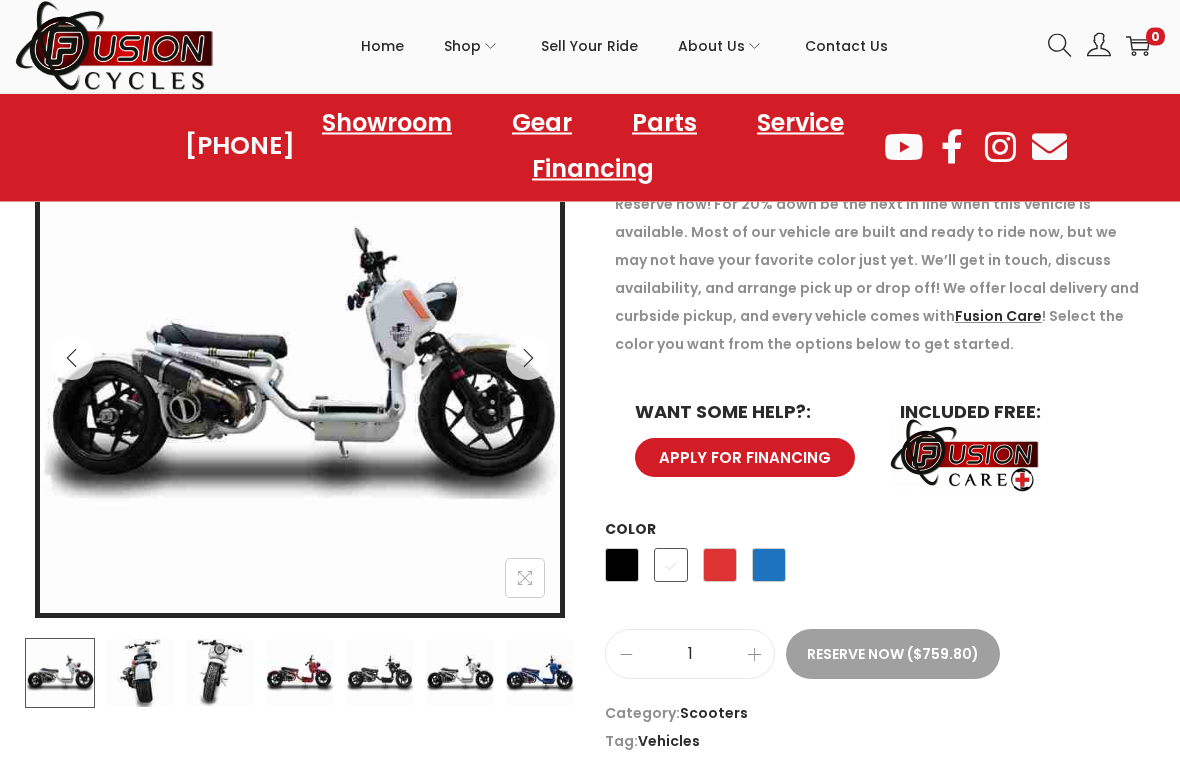 scroll, scrollTop: 319, scrollLeft: 0, axis: vertical 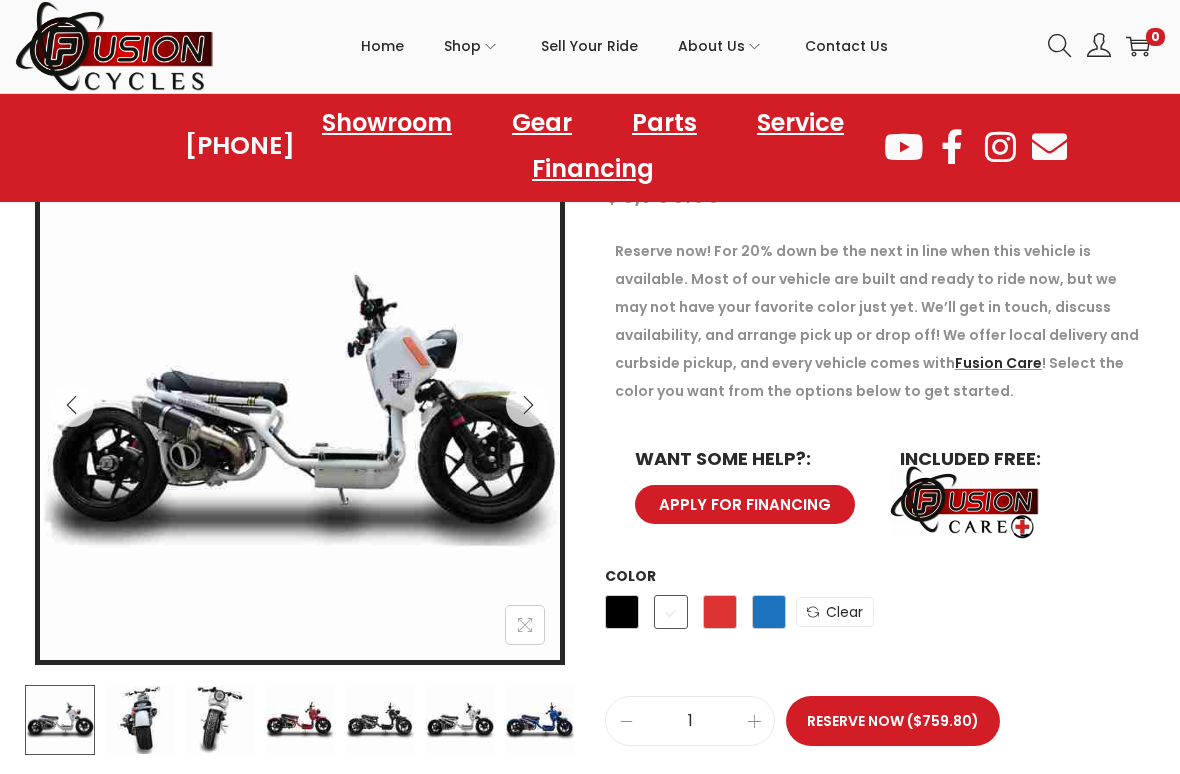 click on "Blue" at bounding box center (769, 612) 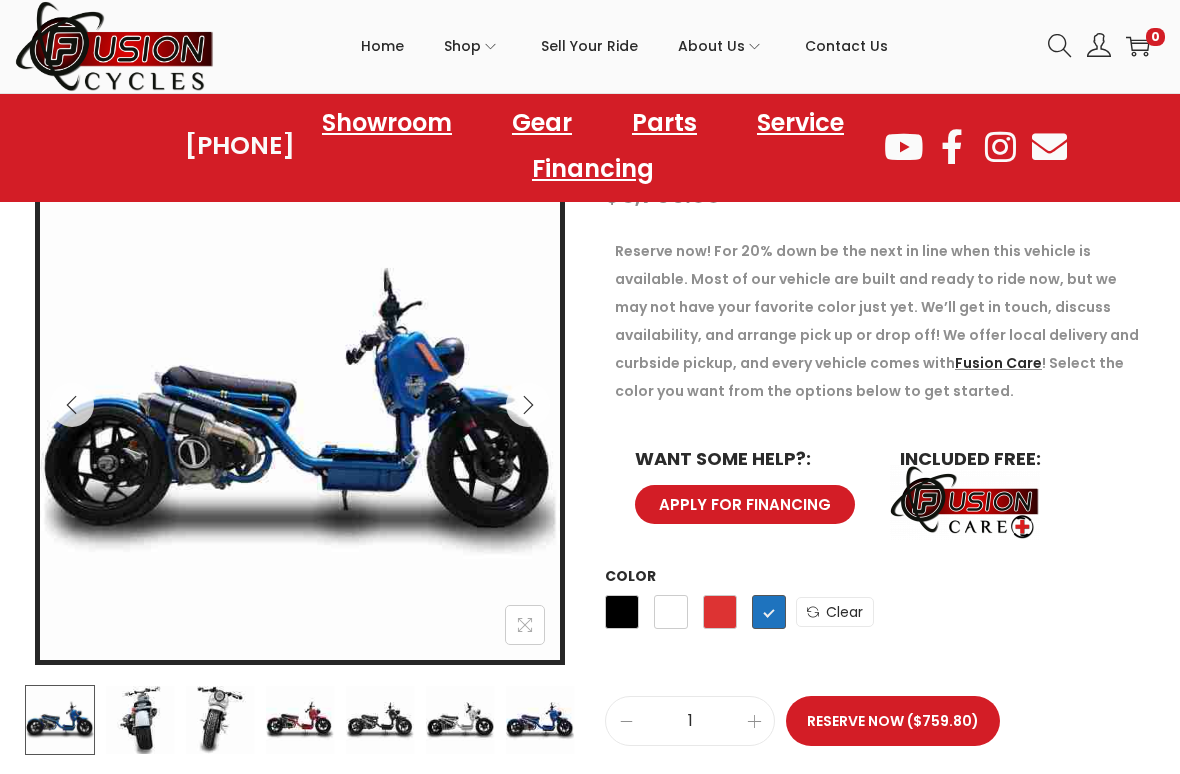click on "Black" at bounding box center (622, 612) 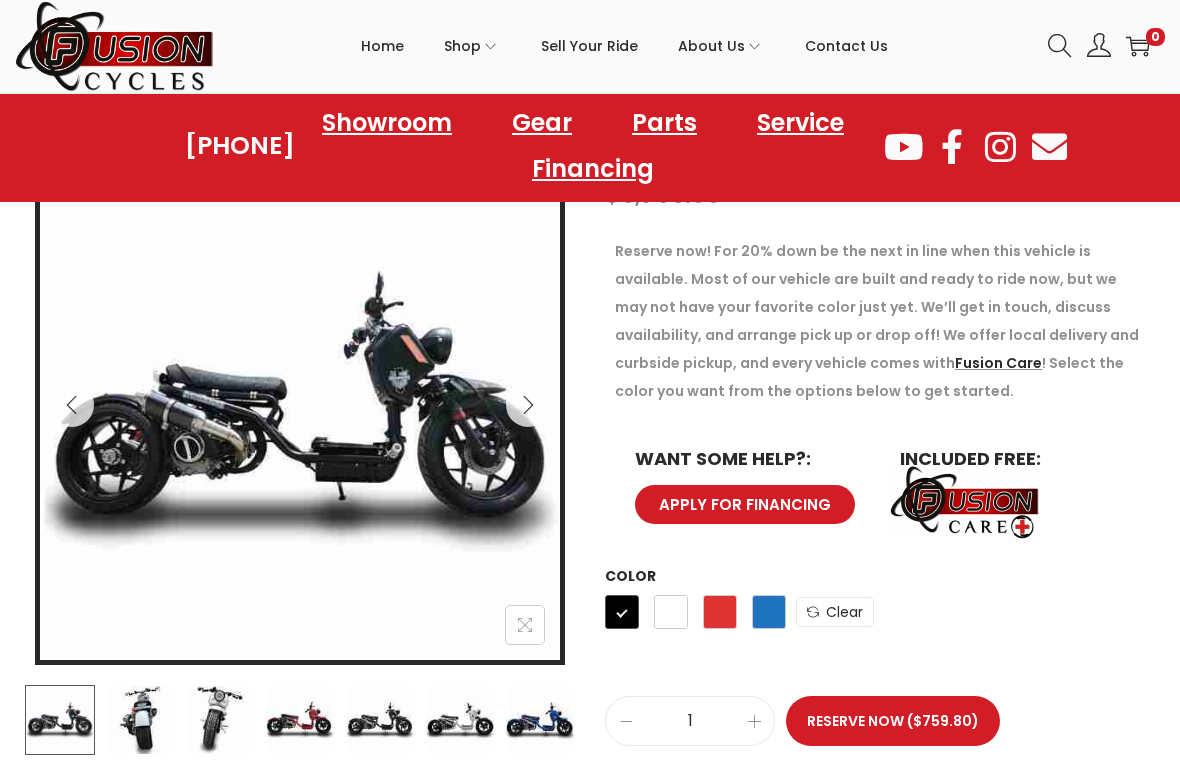 click on "White" at bounding box center [671, 612] 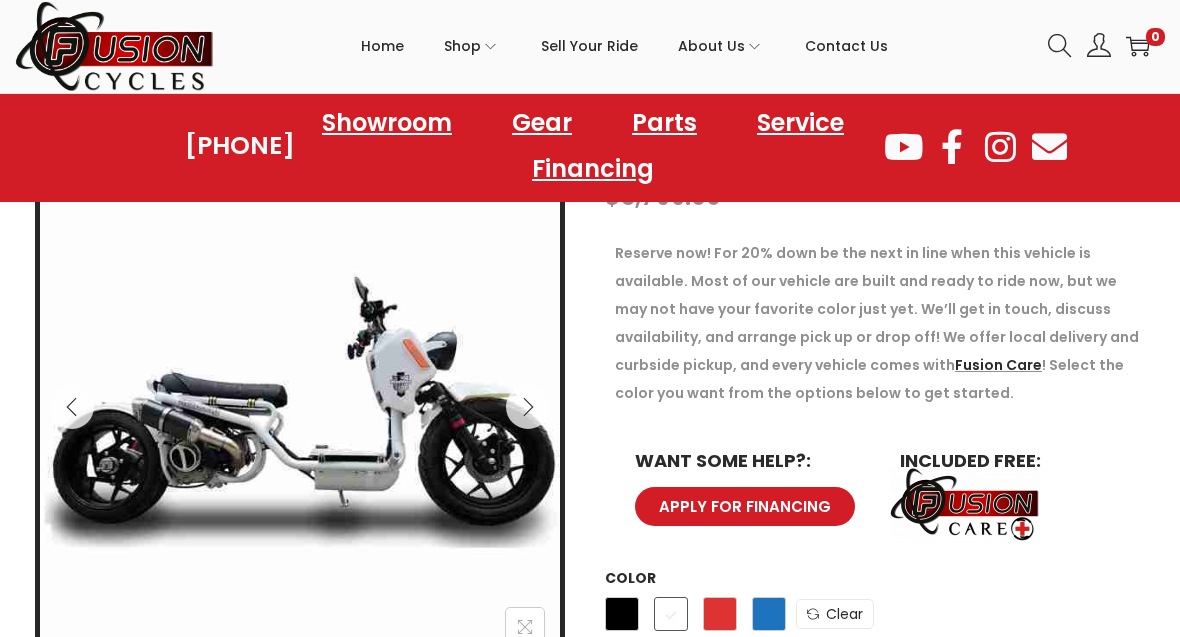 scroll, scrollTop: 211, scrollLeft: 0, axis: vertical 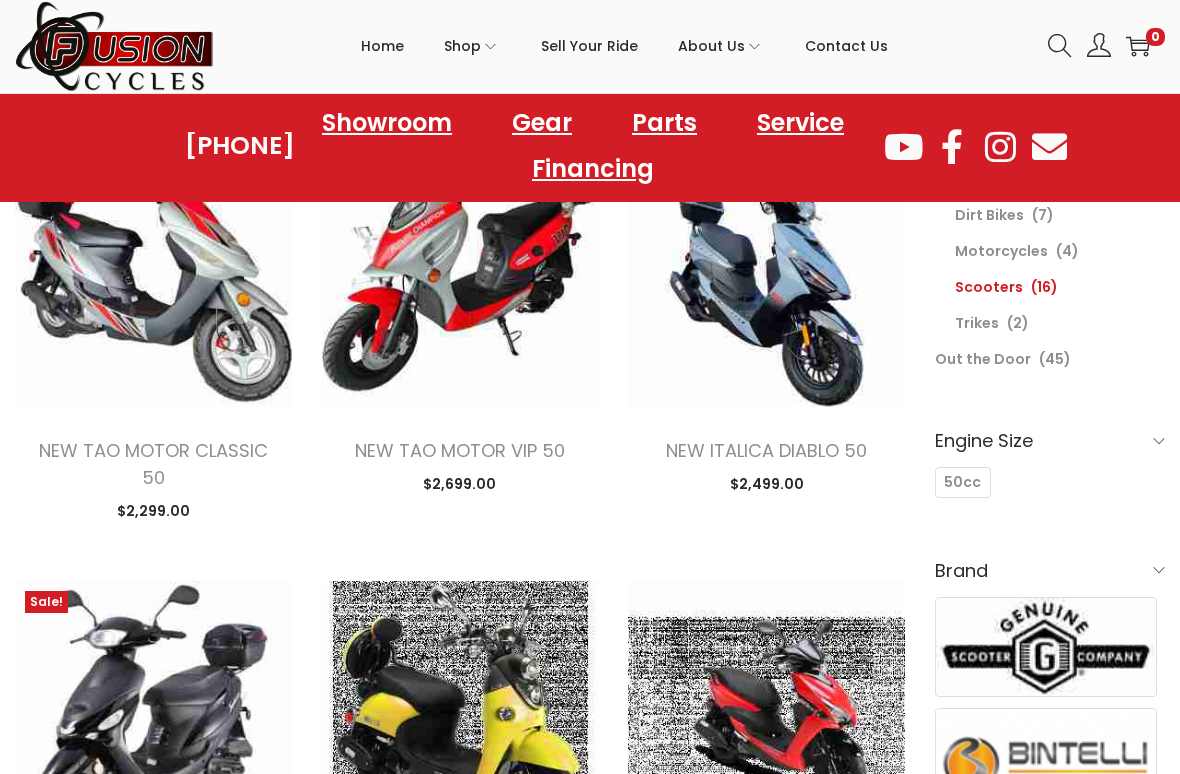 click on "NEW TAO MOTOR CLASSIC 50" at bounding box center [153, 464] 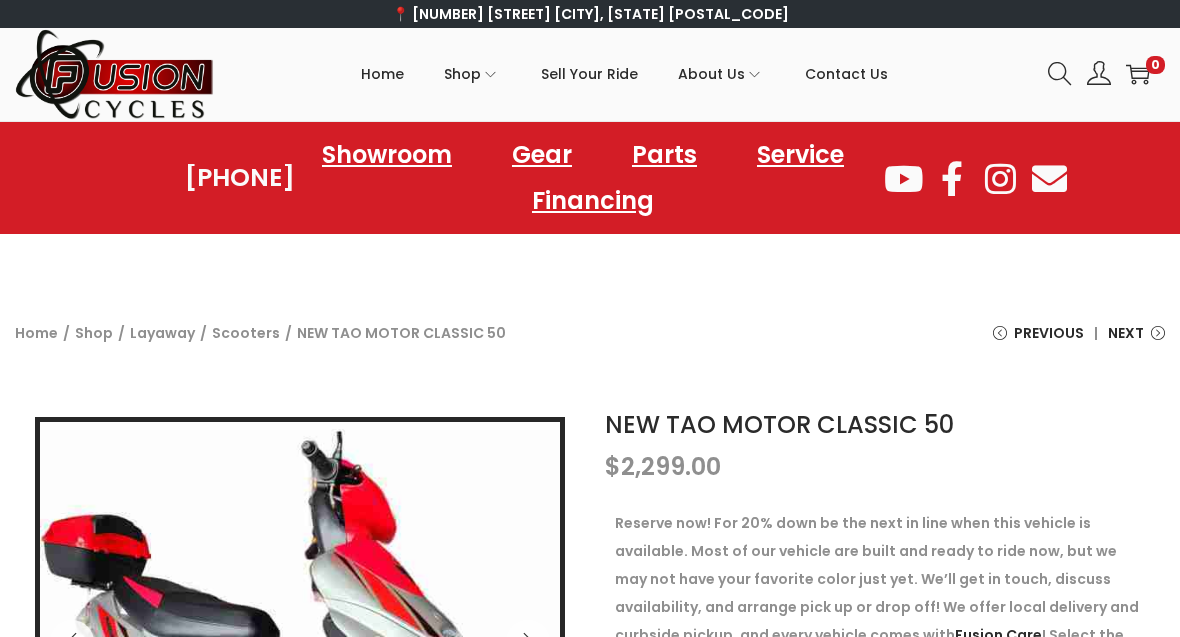 scroll, scrollTop: 0, scrollLeft: 0, axis: both 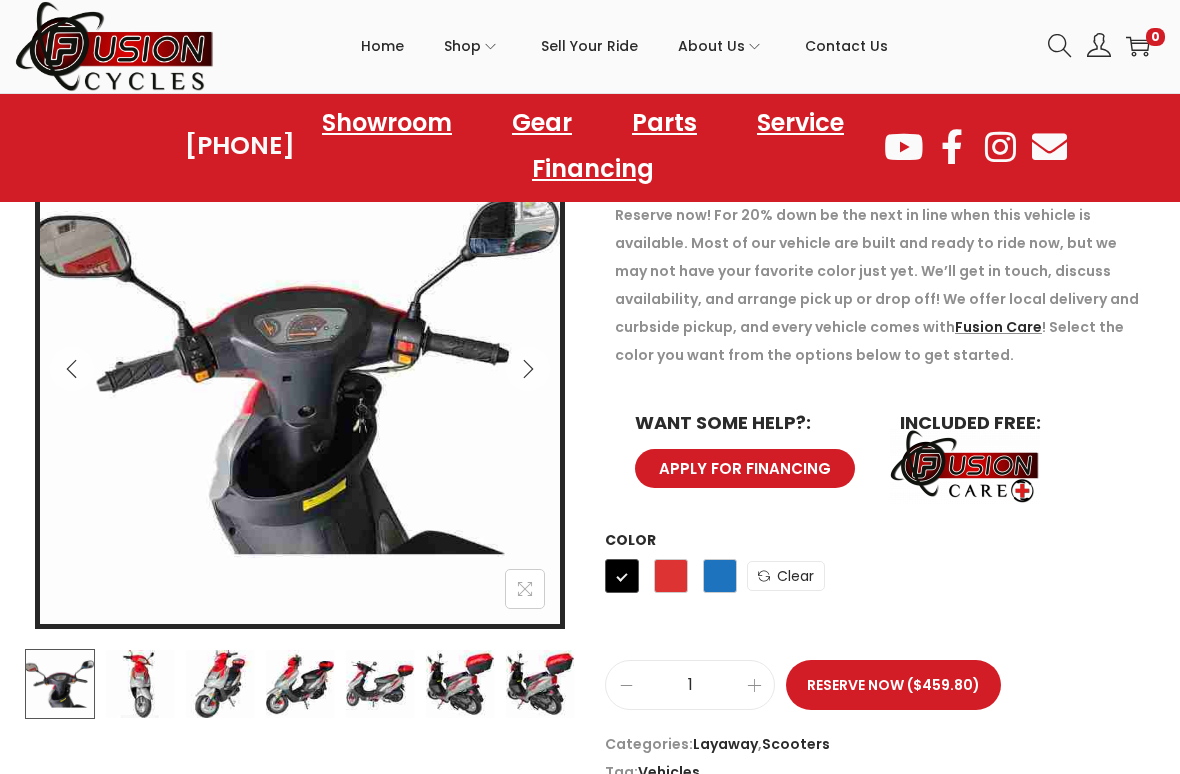click on "Red" at bounding box center (671, 576) 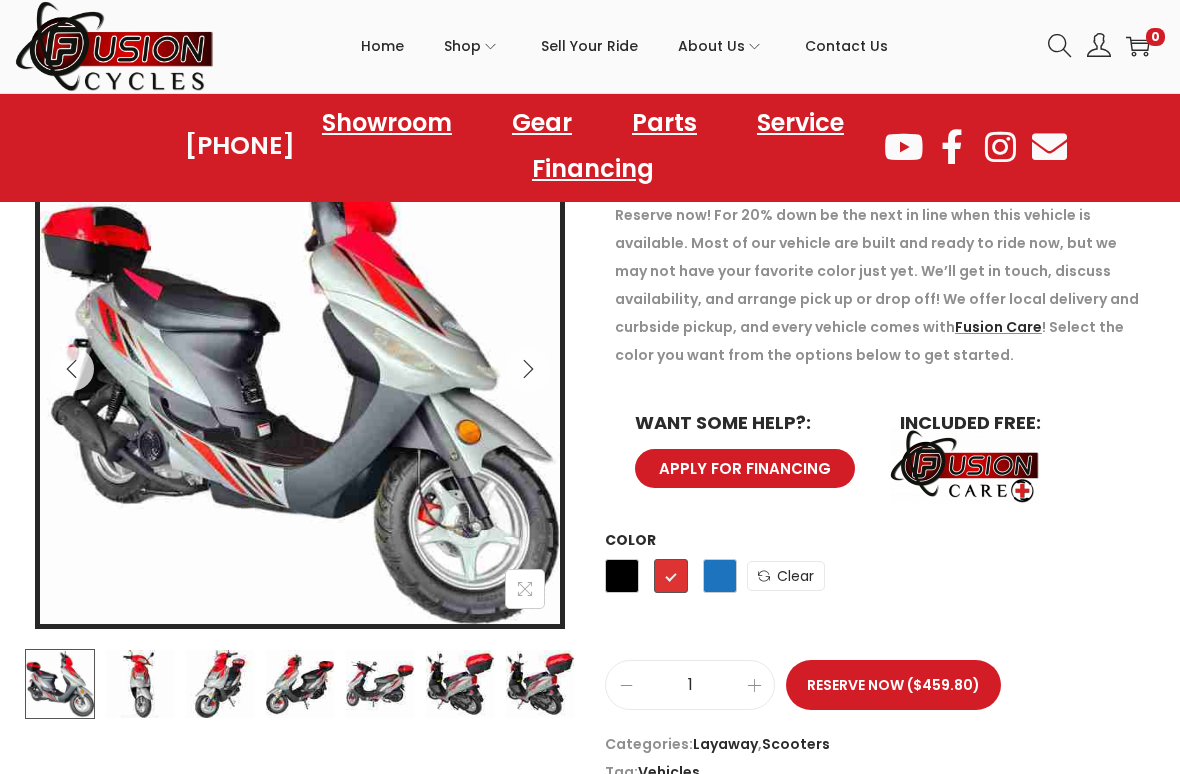 click on "Blue" at bounding box center [720, 576] 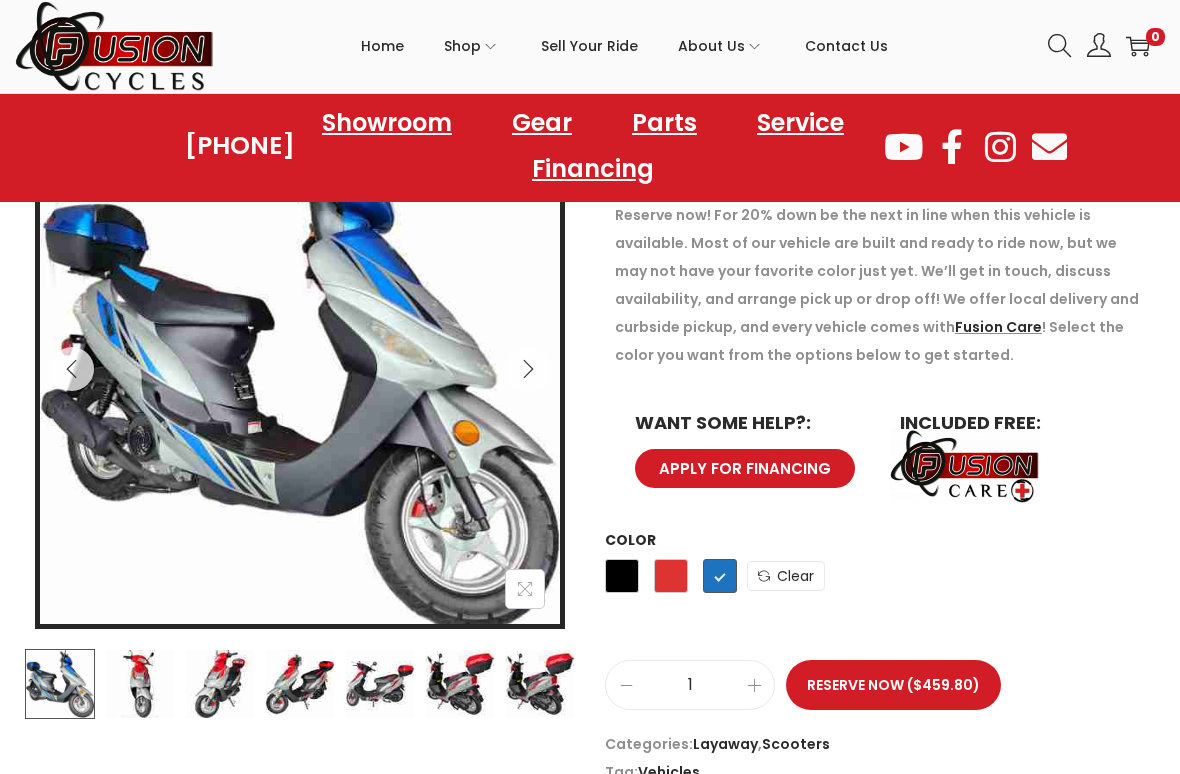 click on "Black" at bounding box center (622, 576) 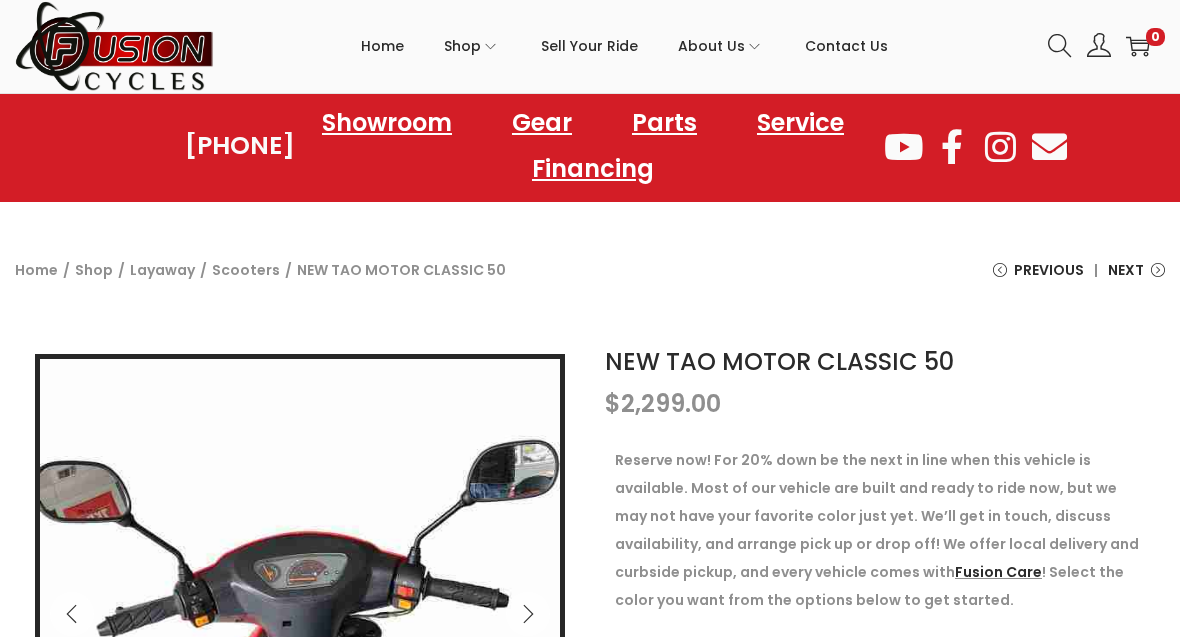 scroll, scrollTop: 0, scrollLeft: 0, axis: both 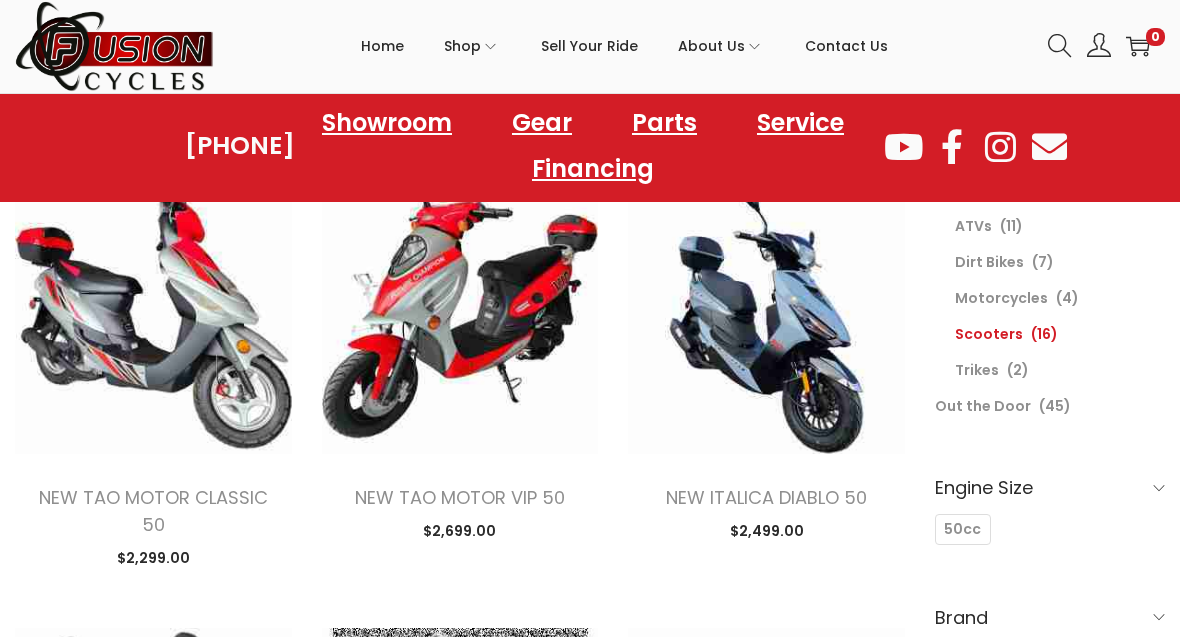 click at bounding box center [766, 316] 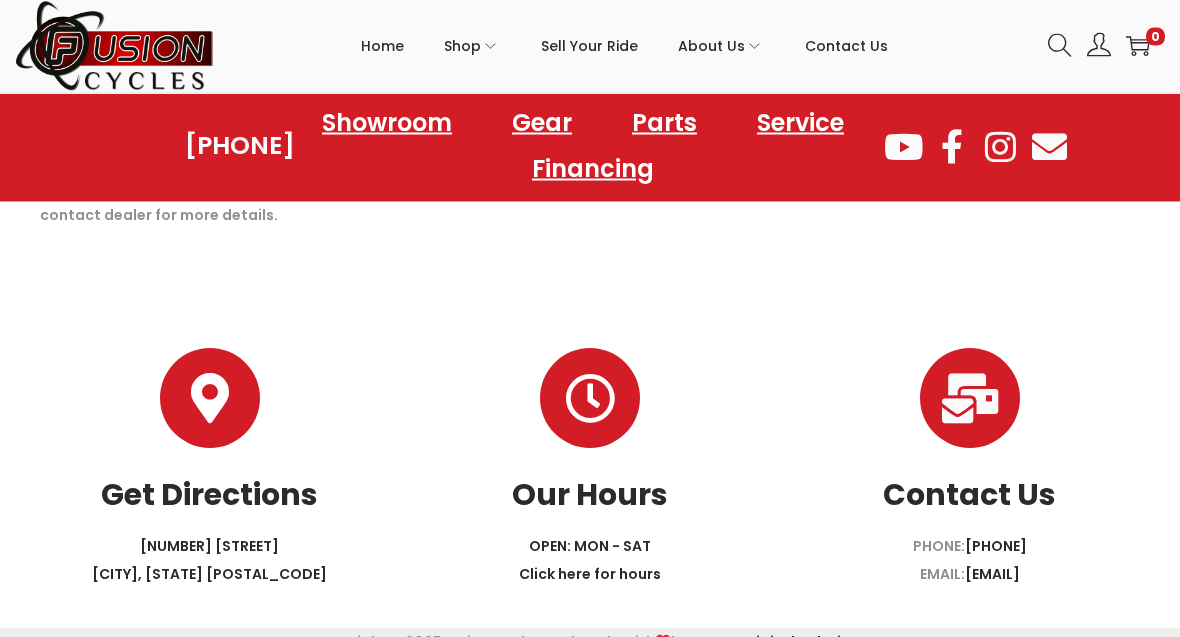 scroll, scrollTop: 3071, scrollLeft: 0, axis: vertical 